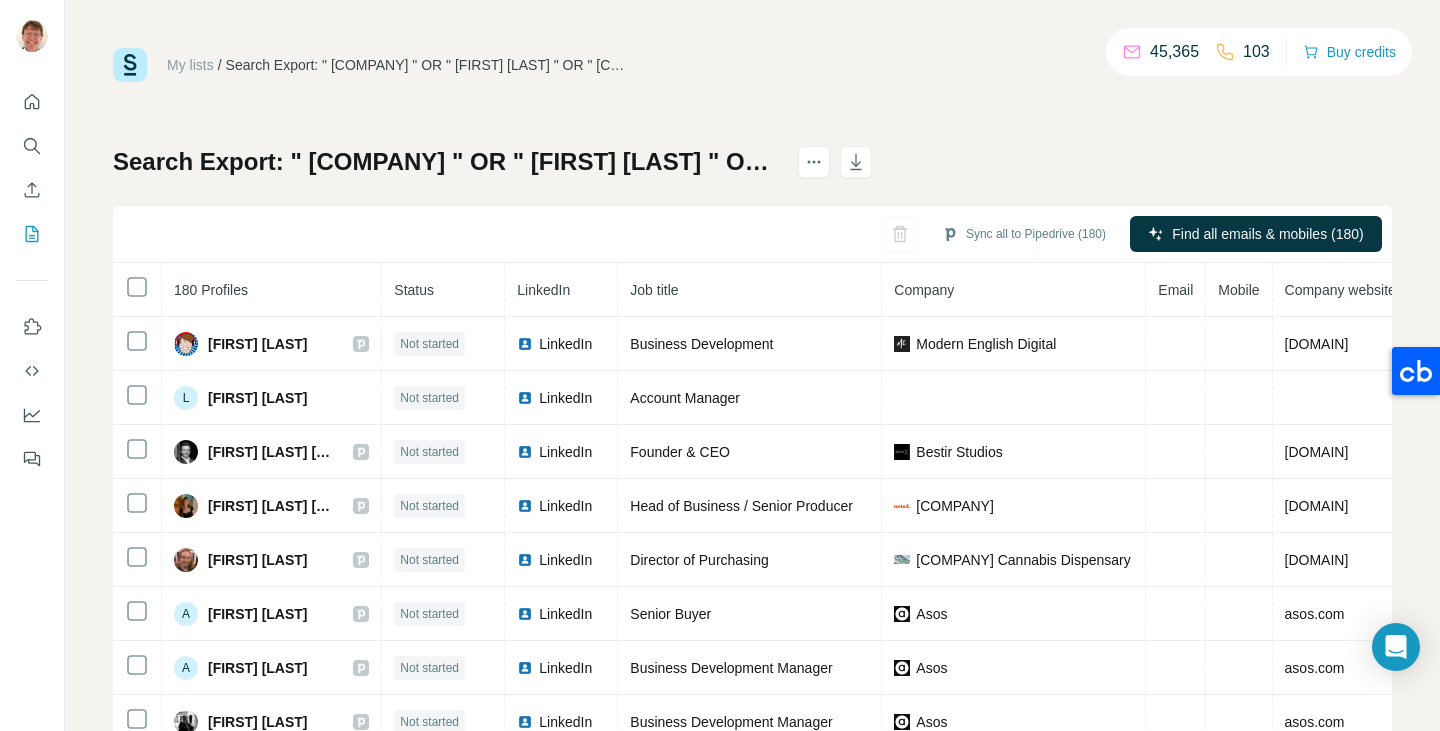 scroll, scrollTop: 0, scrollLeft: 0, axis: both 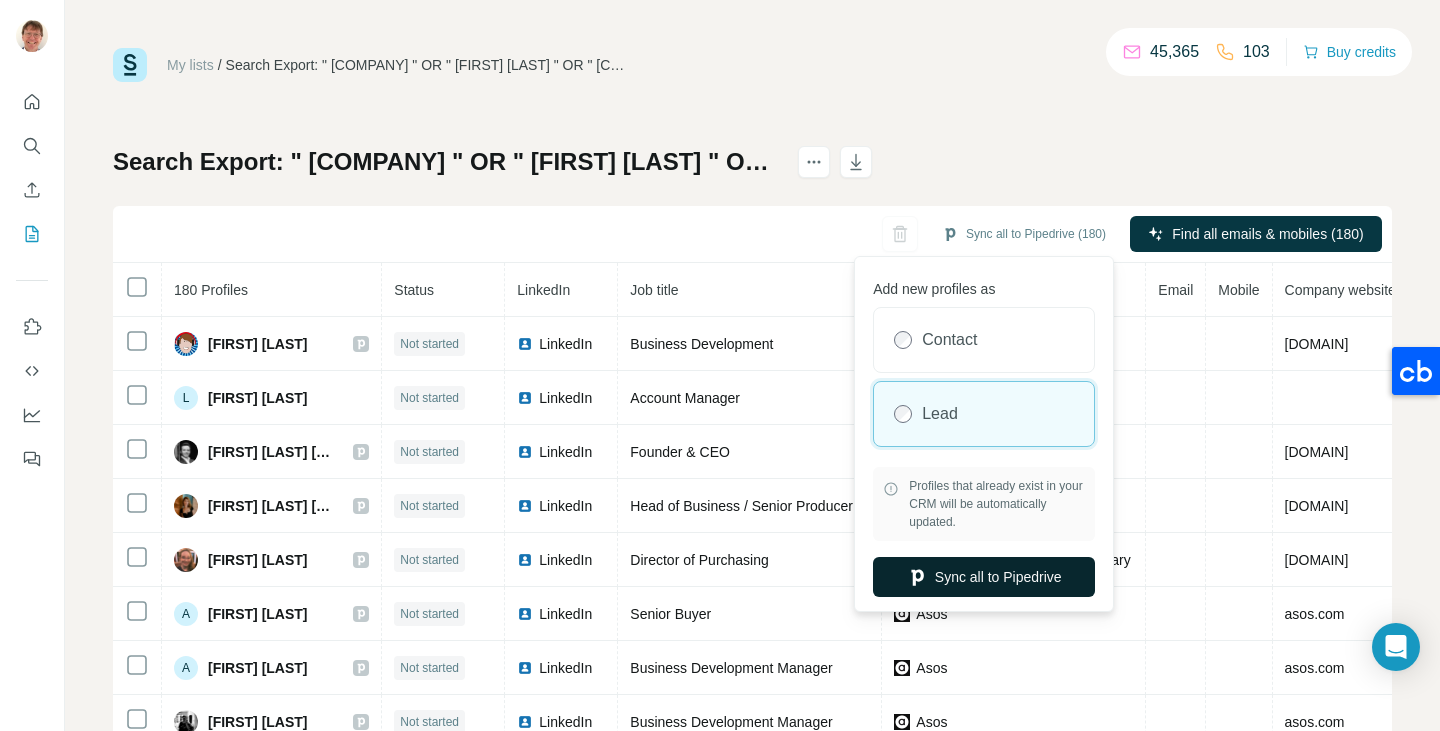 click on "Sync all to Pipedrive" at bounding box center [984, 577] 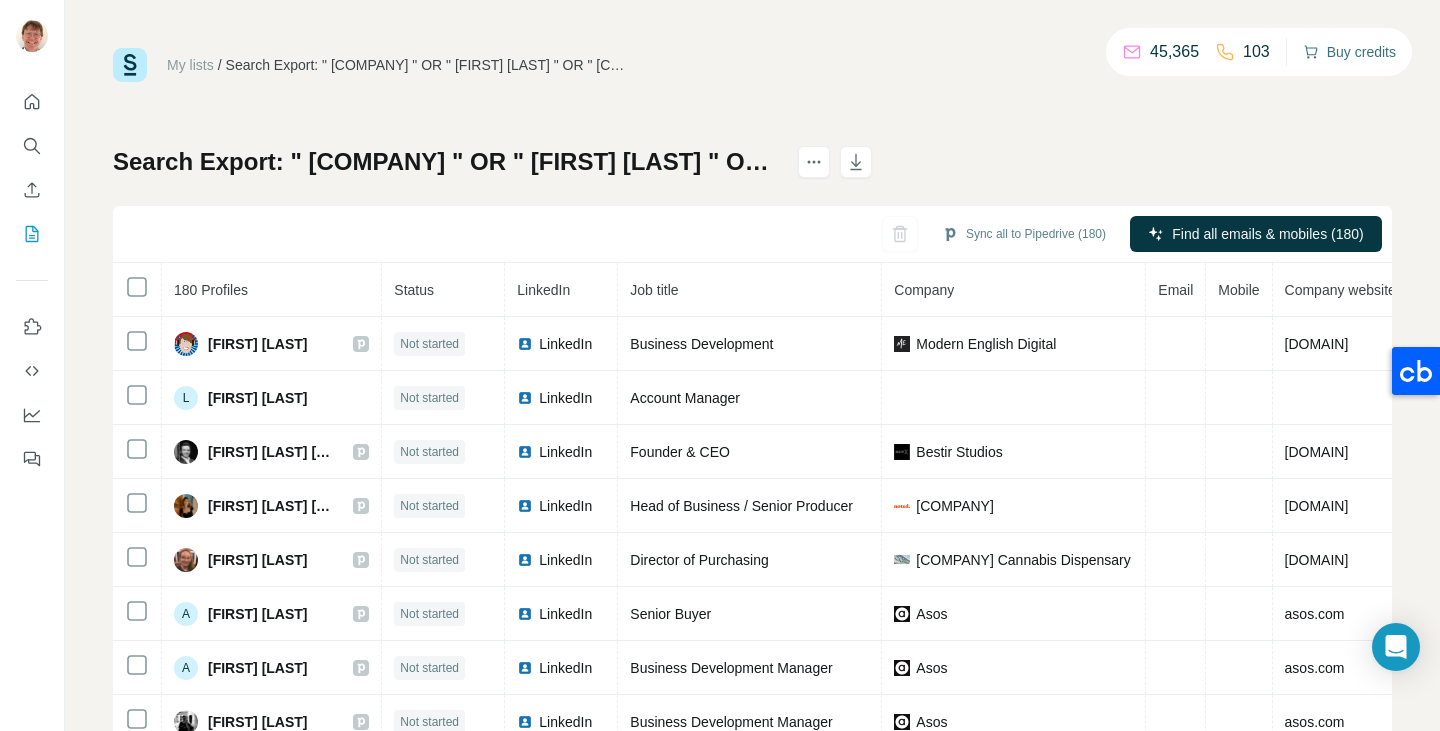 click on "Buy credits" at bounding box center (1349, 52) 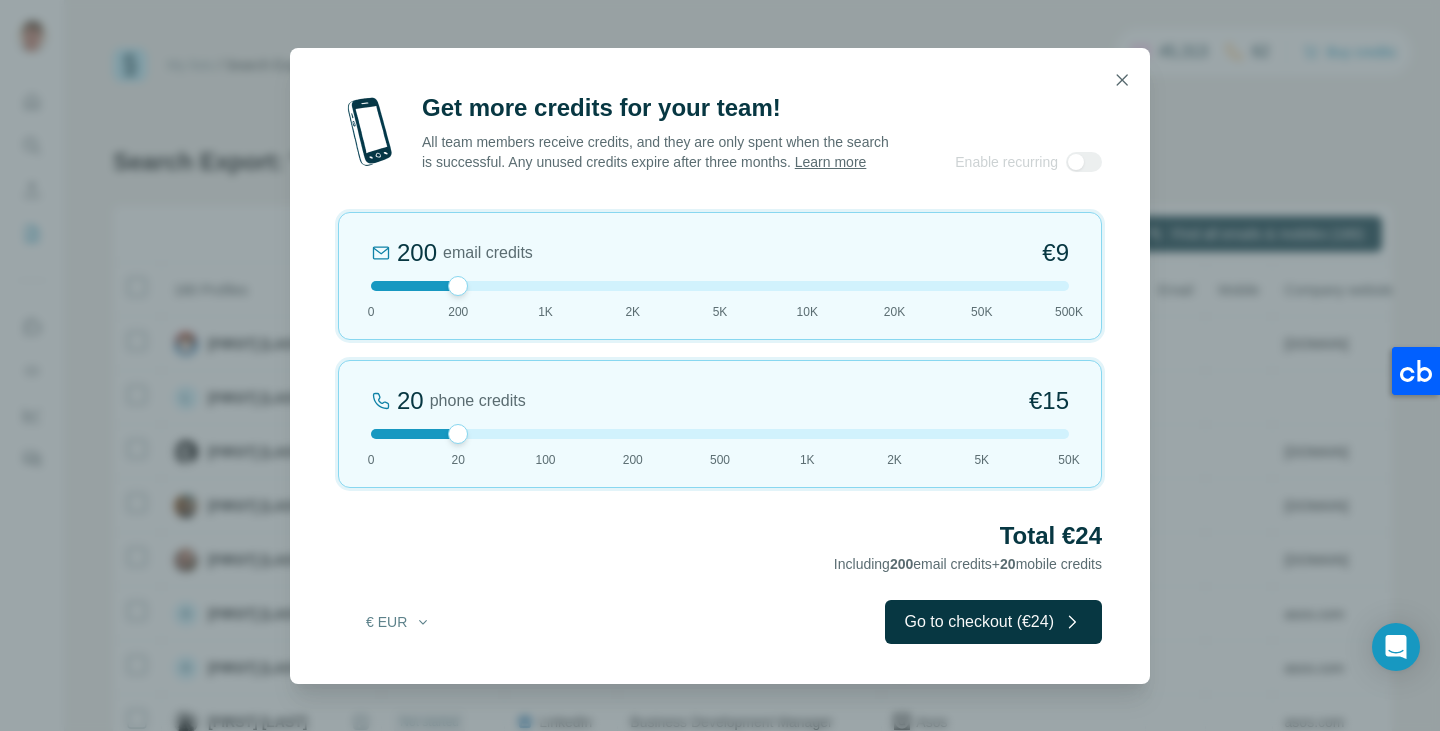 click at bounding box center (720, 286) 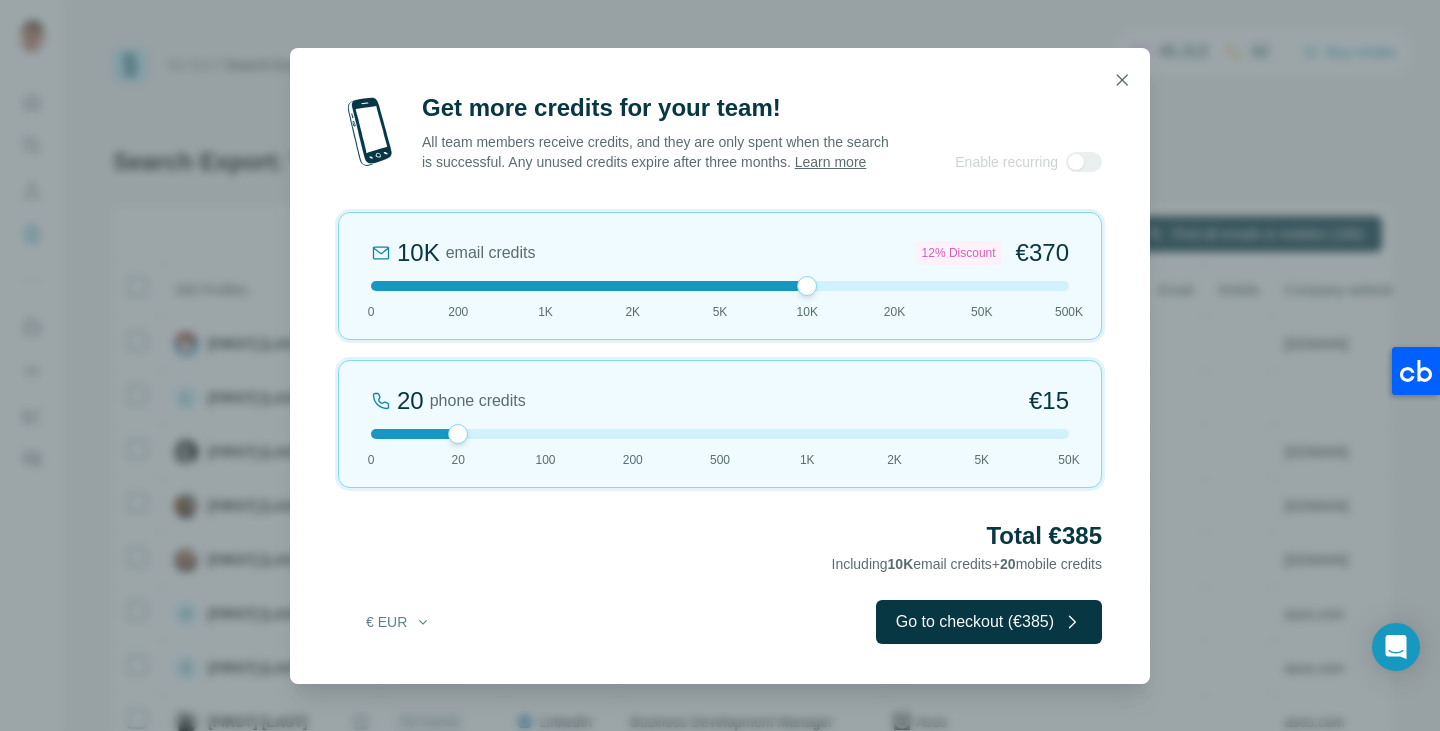 click at bounding box center [720, 286] 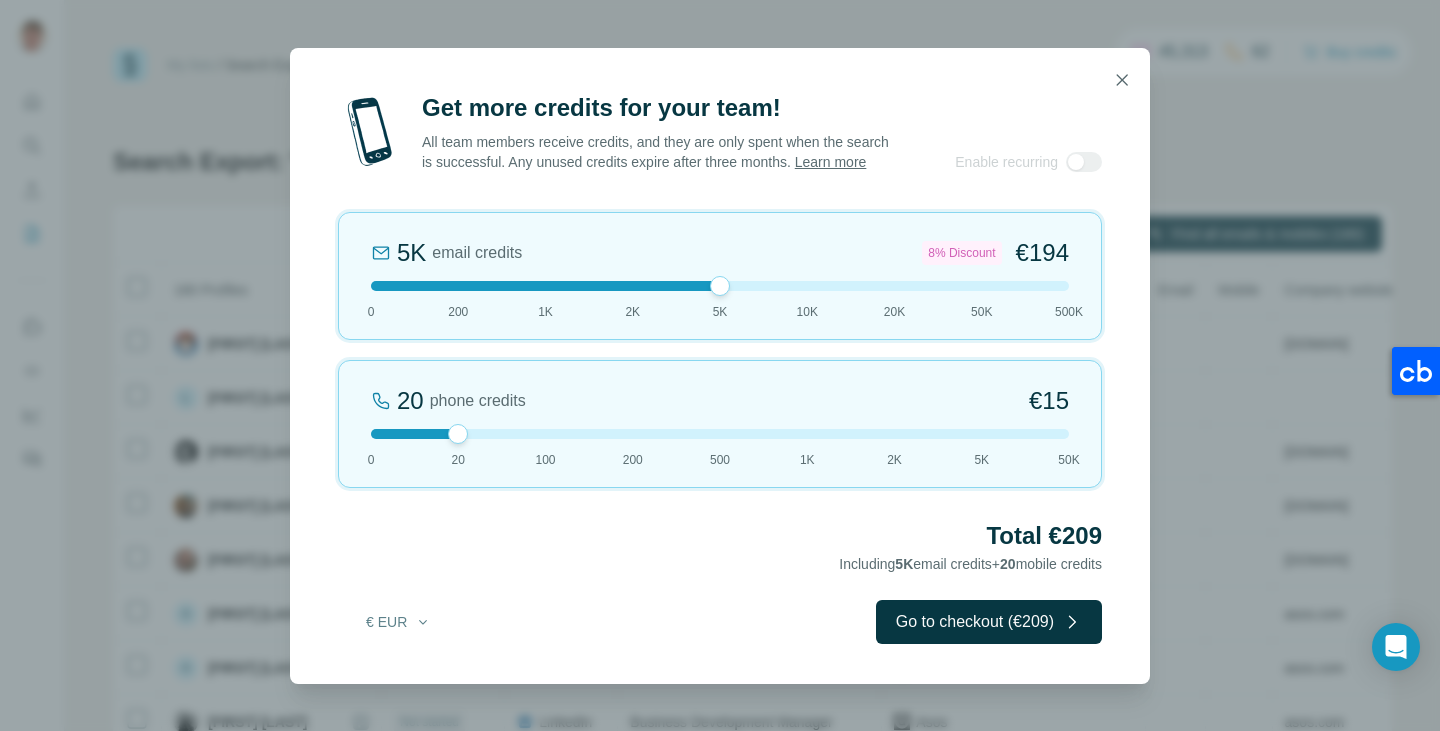click on "5K email credits 8% Discount €194 0 200 1K 2K 5K 10K 20K 50K 500K" at bounding box center [720, 276] 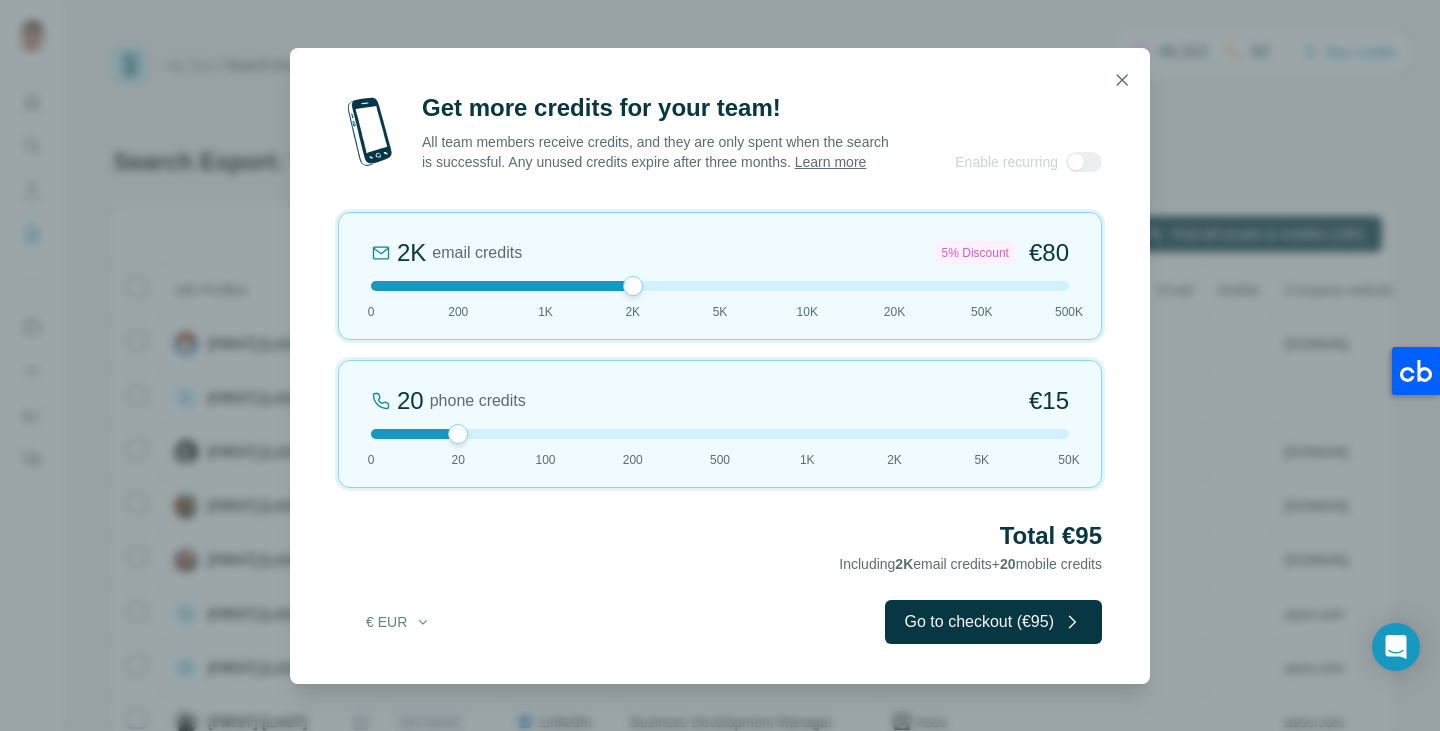 click at bounding box center (720, 434) 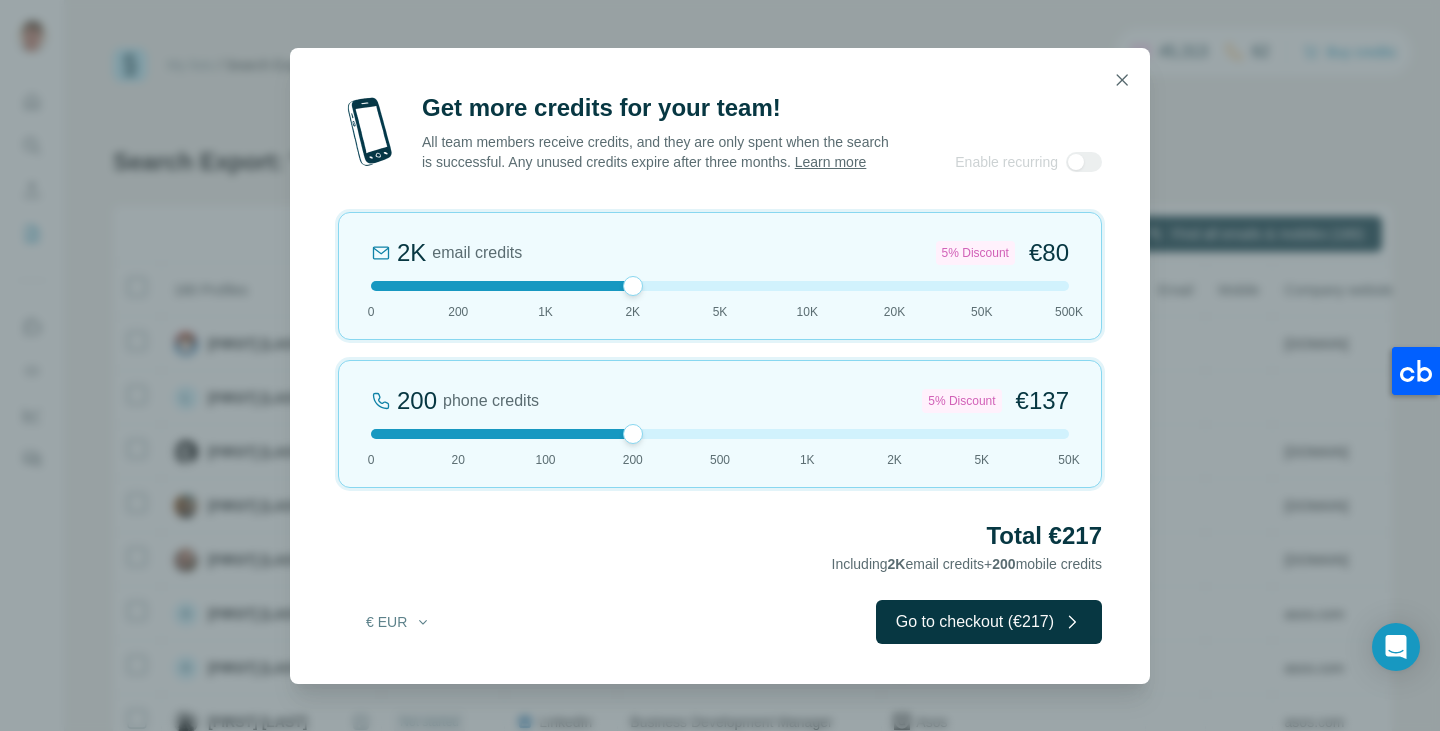 click at bounding box center (720, 434) 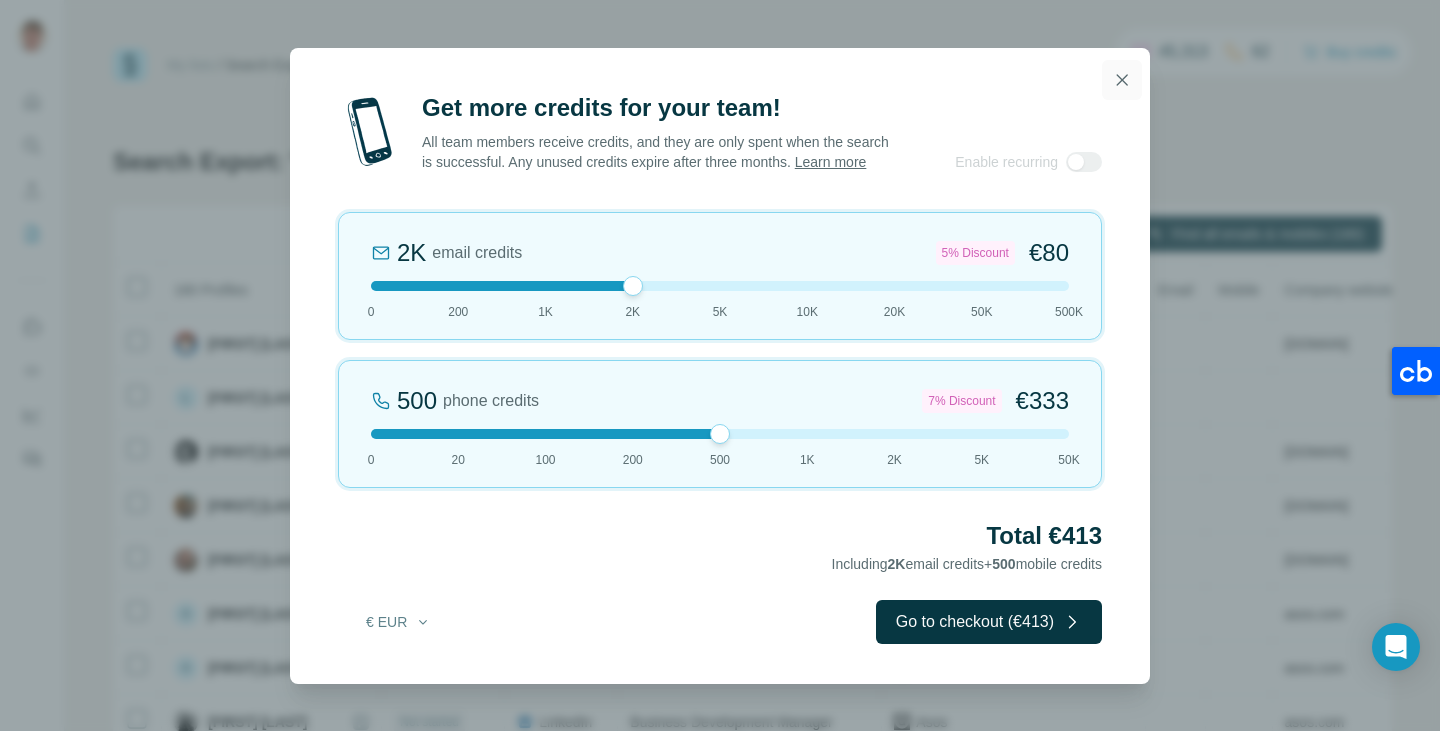click 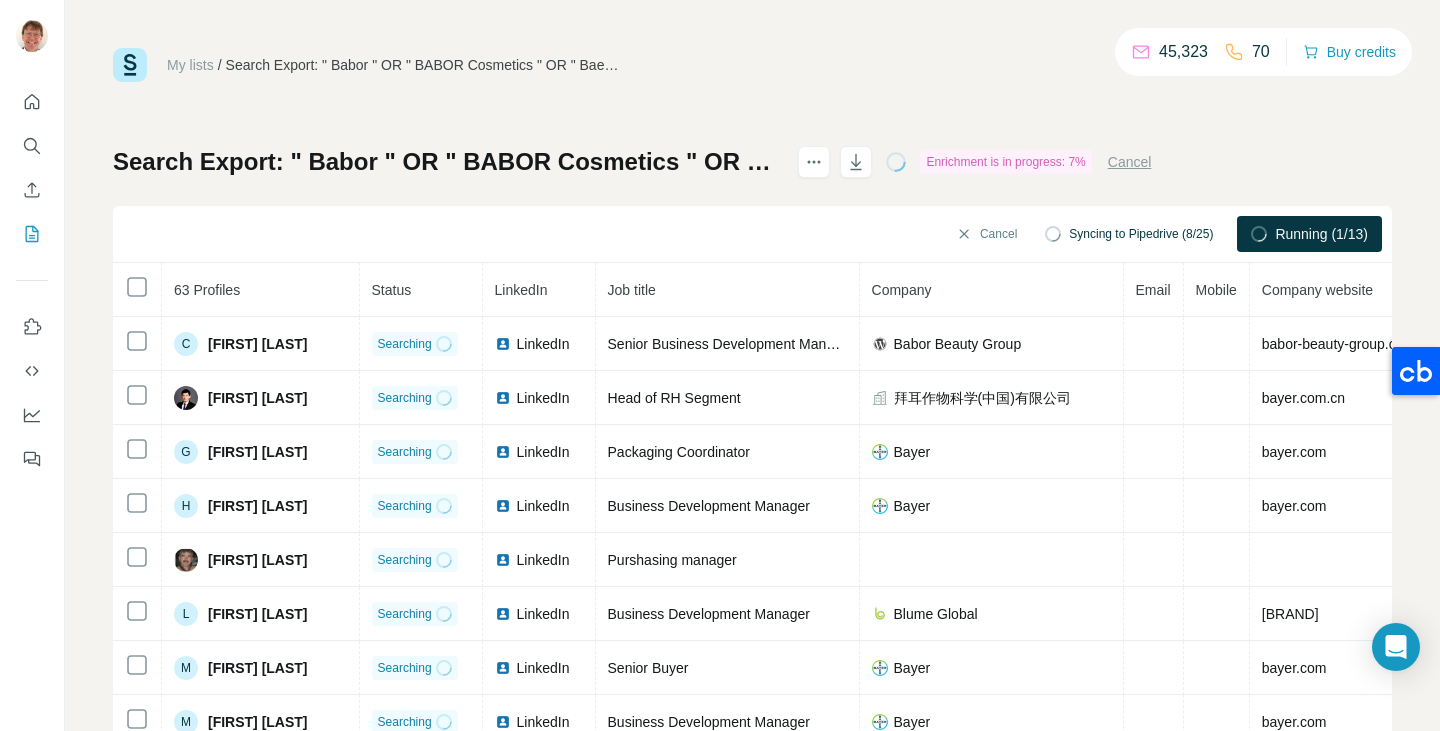 scroll, scrollTop: 0, scrollLeft: 0, axis: both 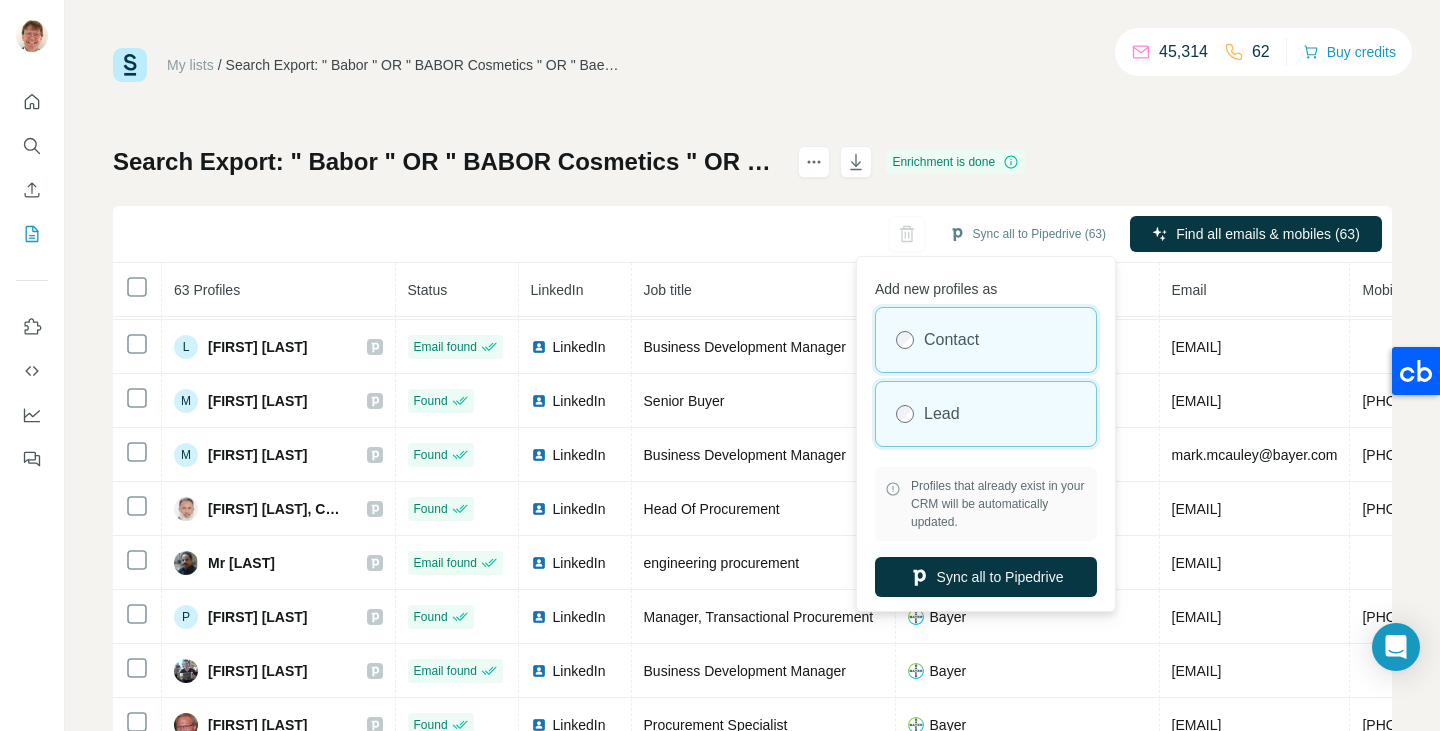click on "Lead" at bounding box center (942, 414) 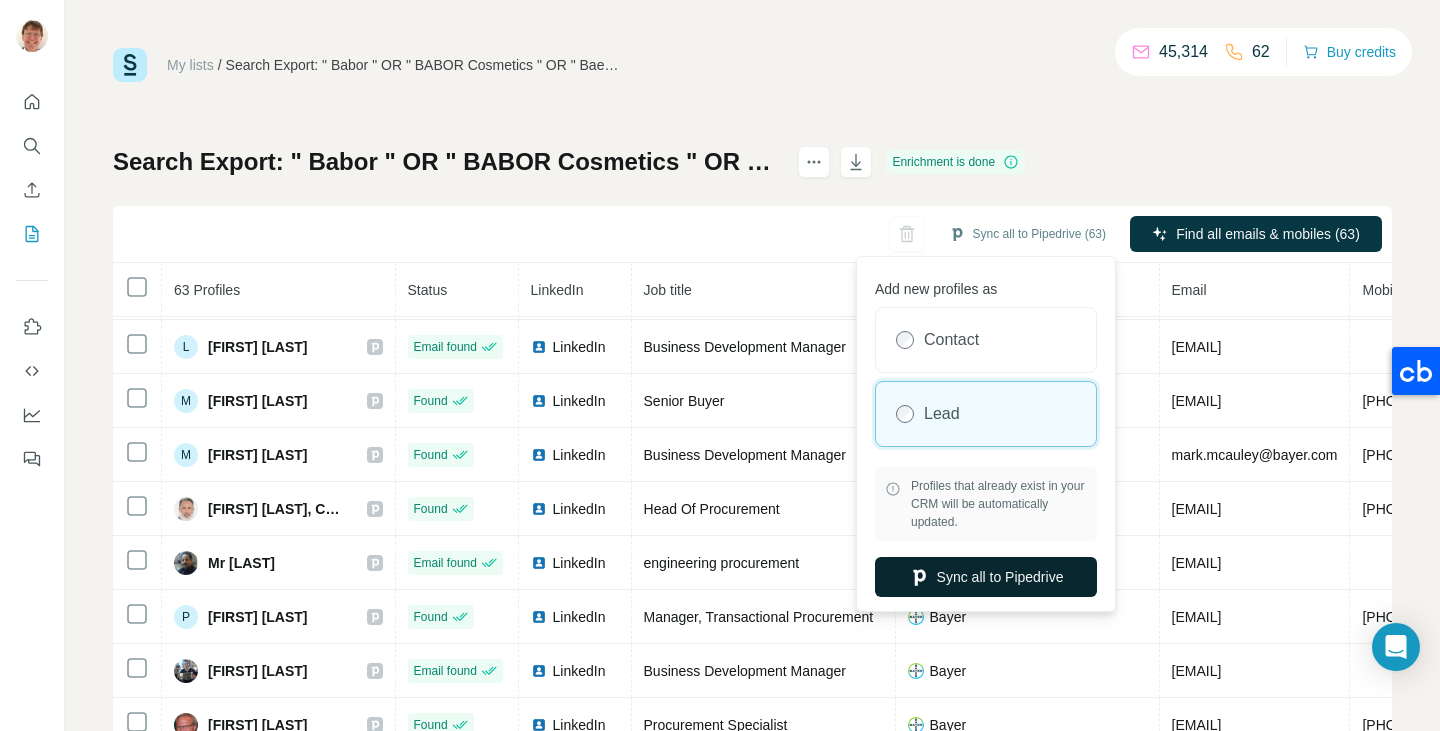 click on "Sync all to Pipedrive" at bounding box center (986, 577) 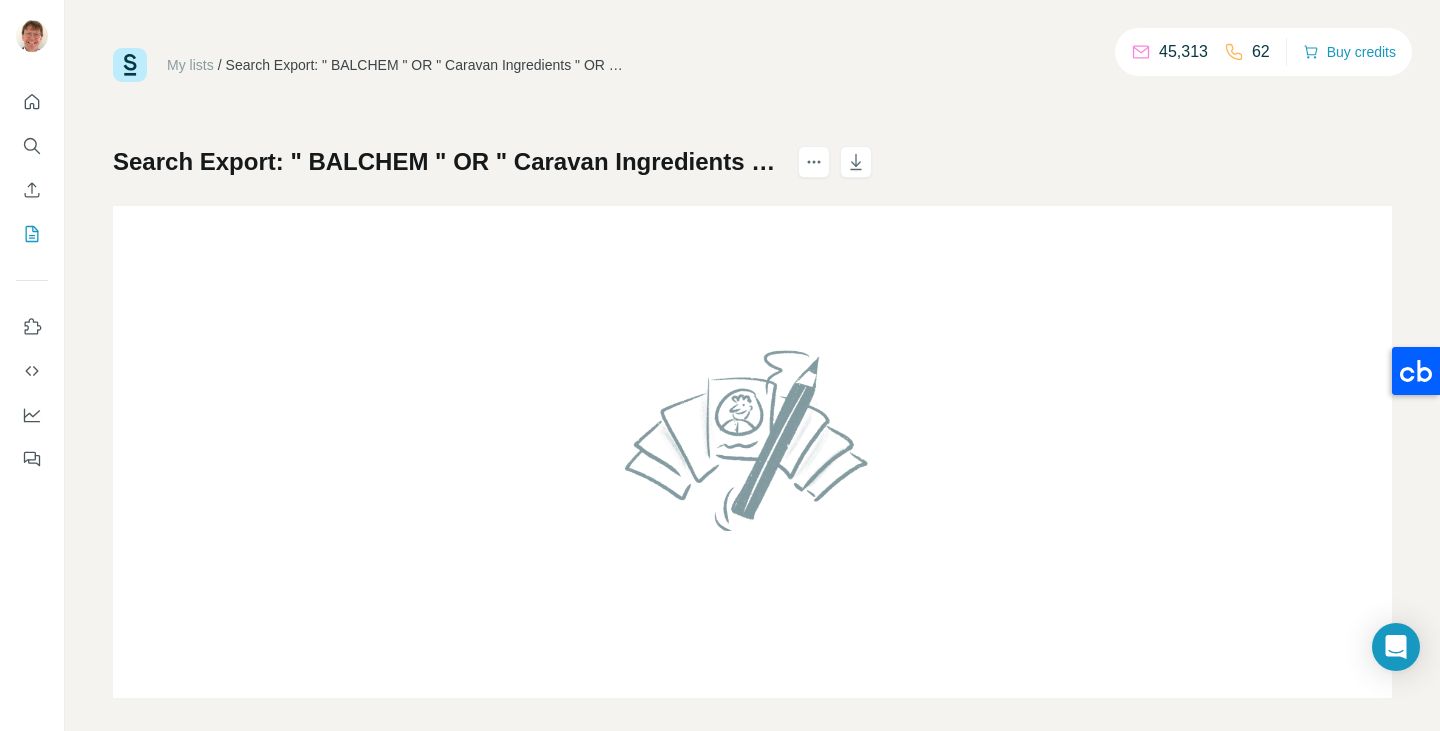 scroll, scrollTop: 0, scrollLeft: 0, axis: both 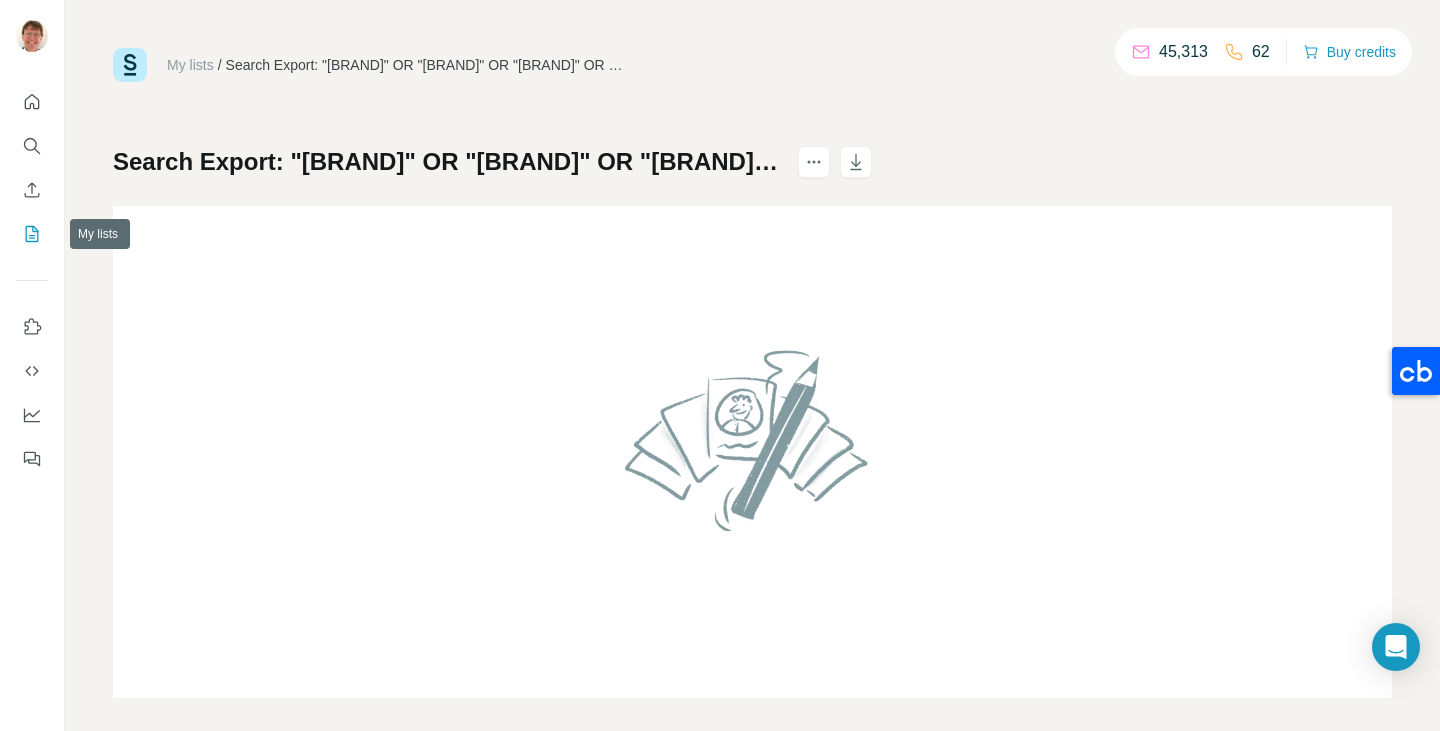 click 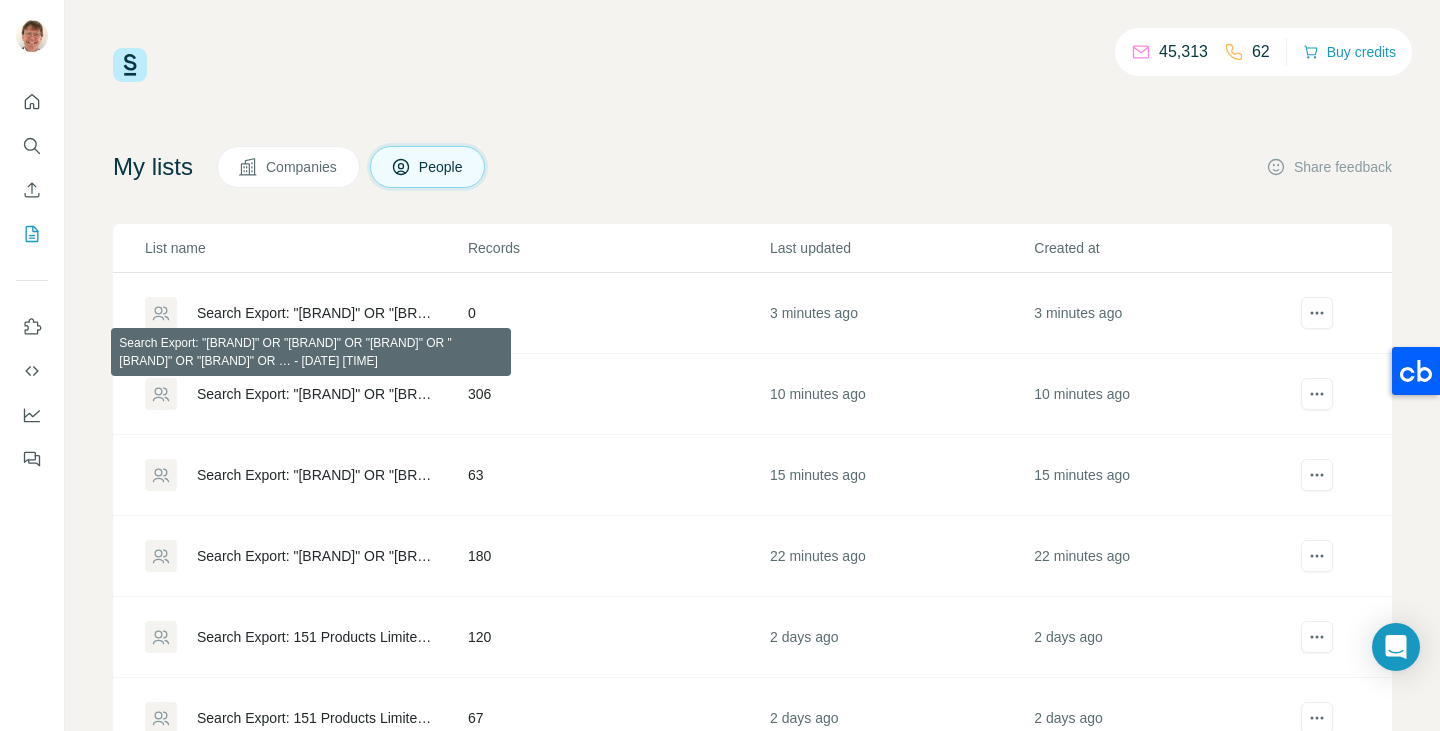 click on "Search Export: "[BRAND]" OR "[BRAND]" OR "[BRAND]" OR "[BRAND]" OR "[BRAND]" OR … - [DATE] [TIME]" at bounding box center (315, 394) 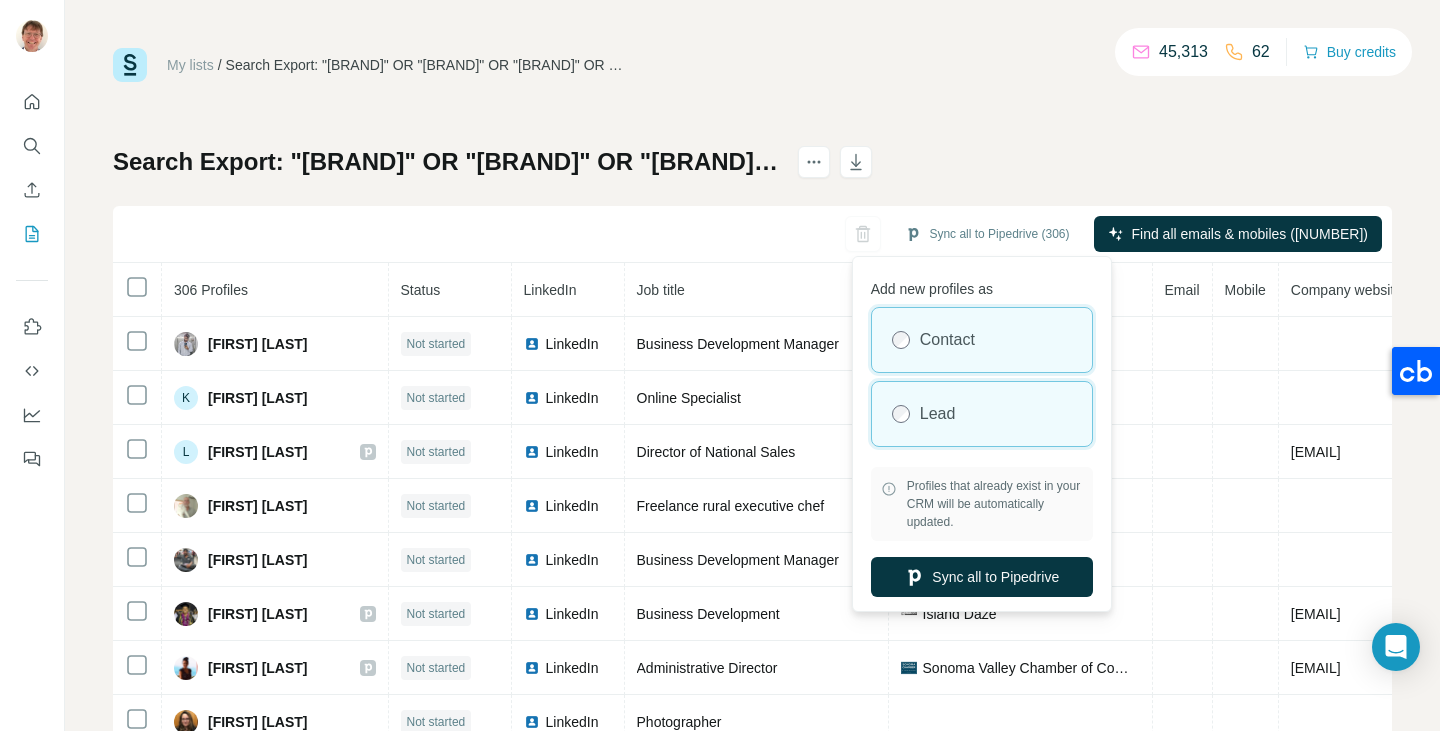 click on "Lead" at bounding box center (982, 414) 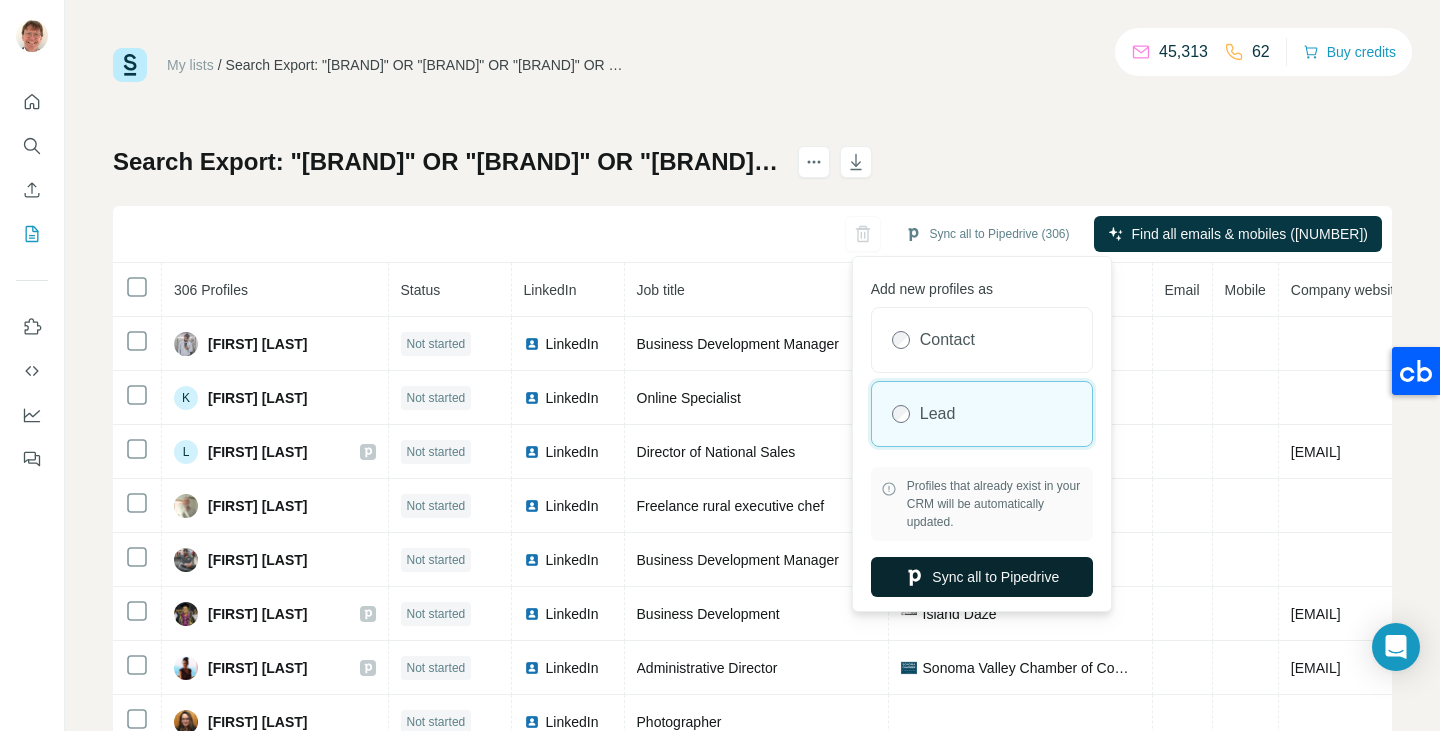 click on "Sync all to Pipedrive" at bounding box center [982, 577] 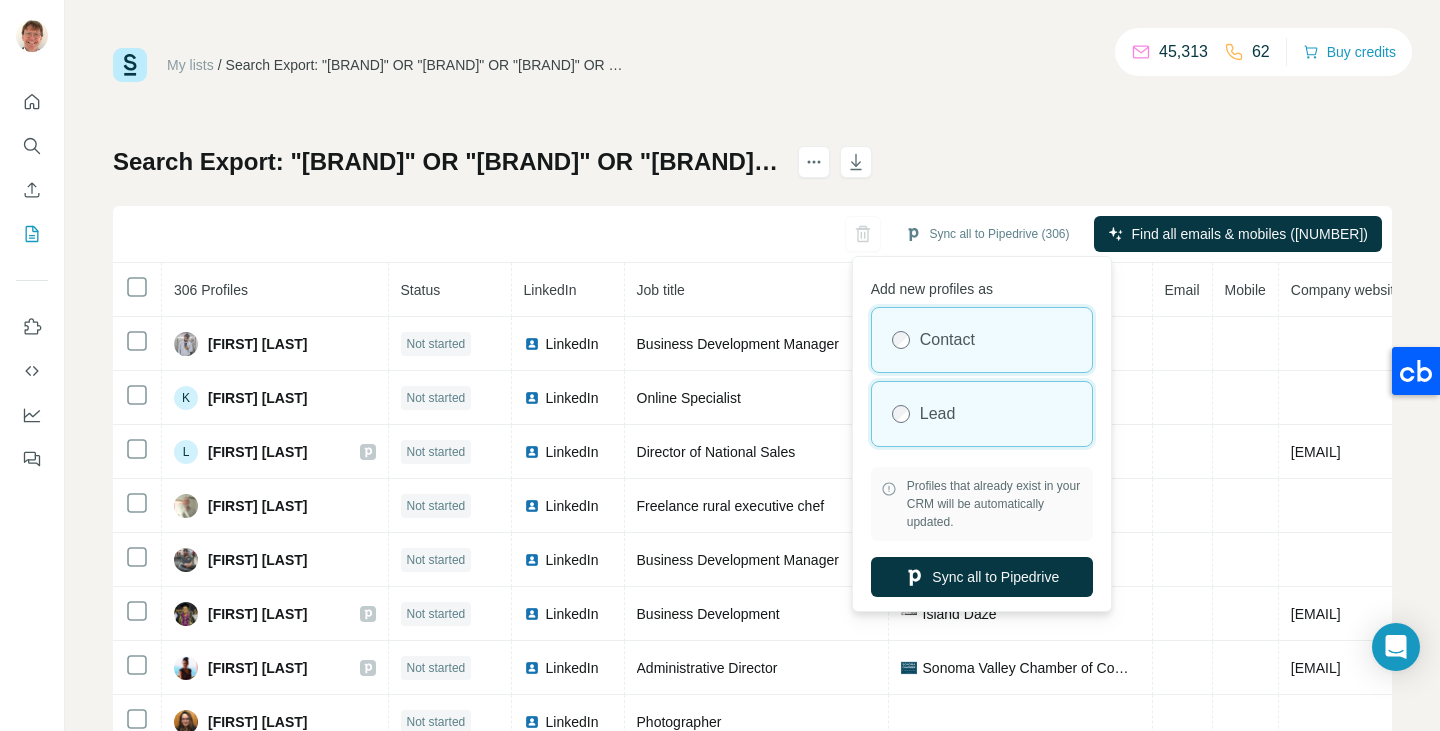 click on "Lead" at bounding box center (982, 414) 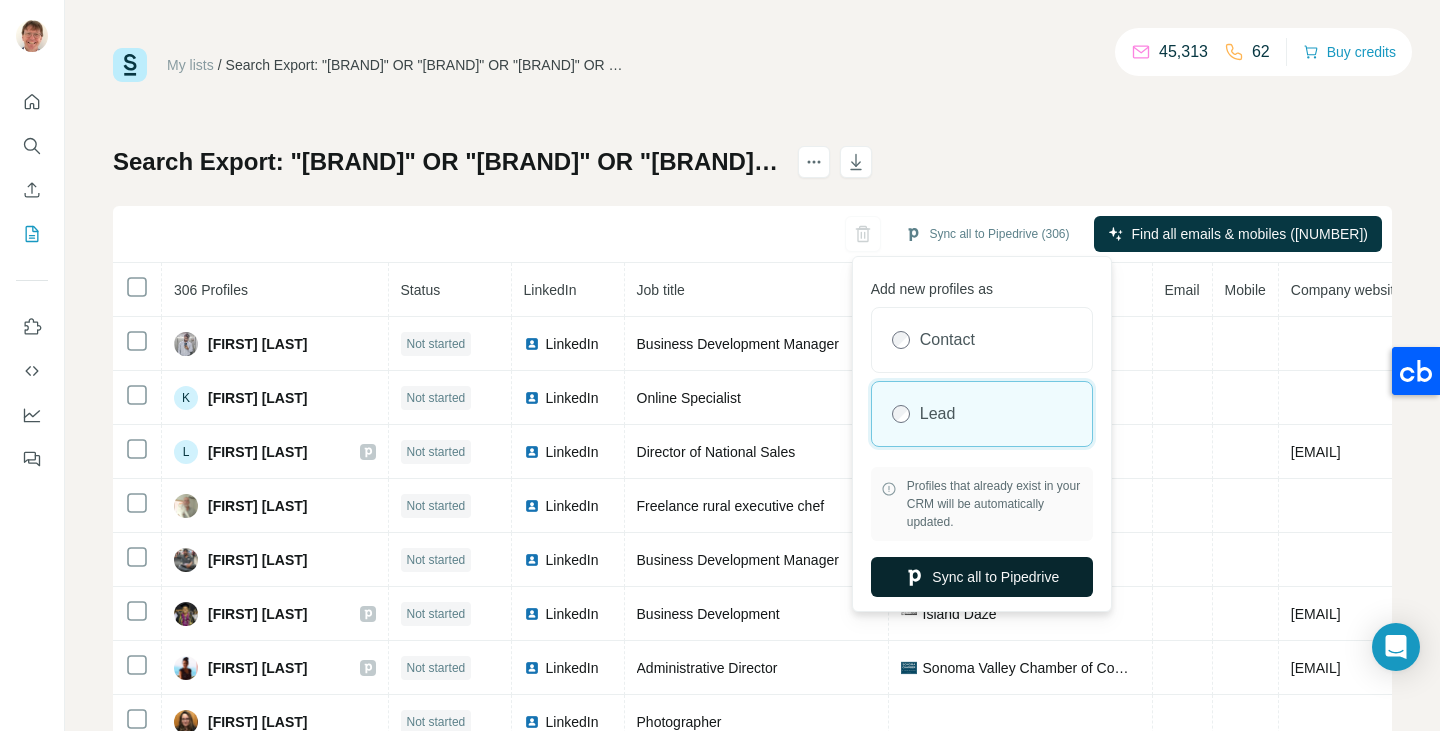 click on "Sync all to Pipedrive" at bounding box center (982, 577) 